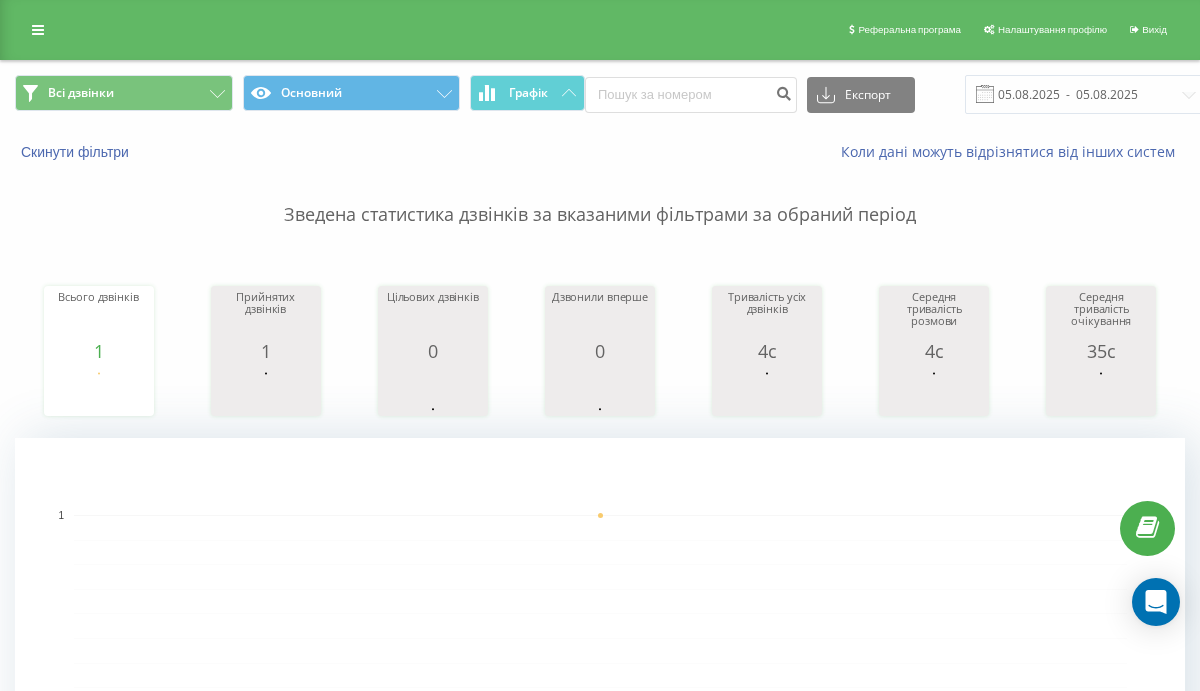 scroll, scrollTop: 0, scrollLeft: 0, axis: both 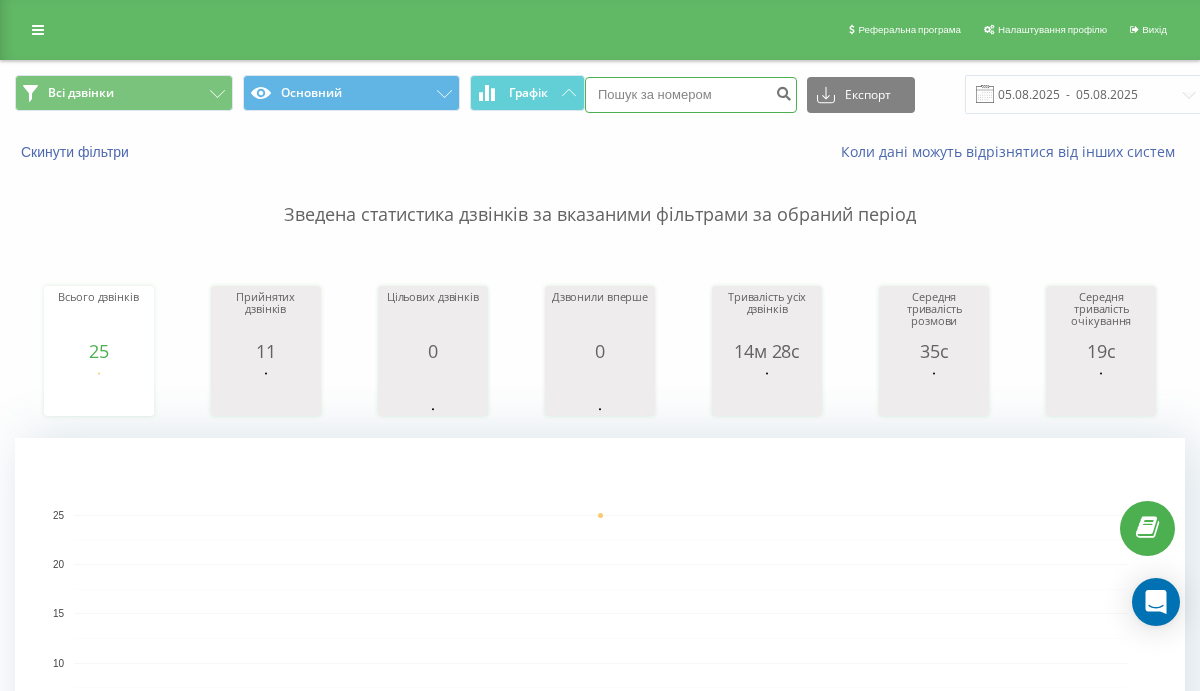 click at bounding box center (691, 95) 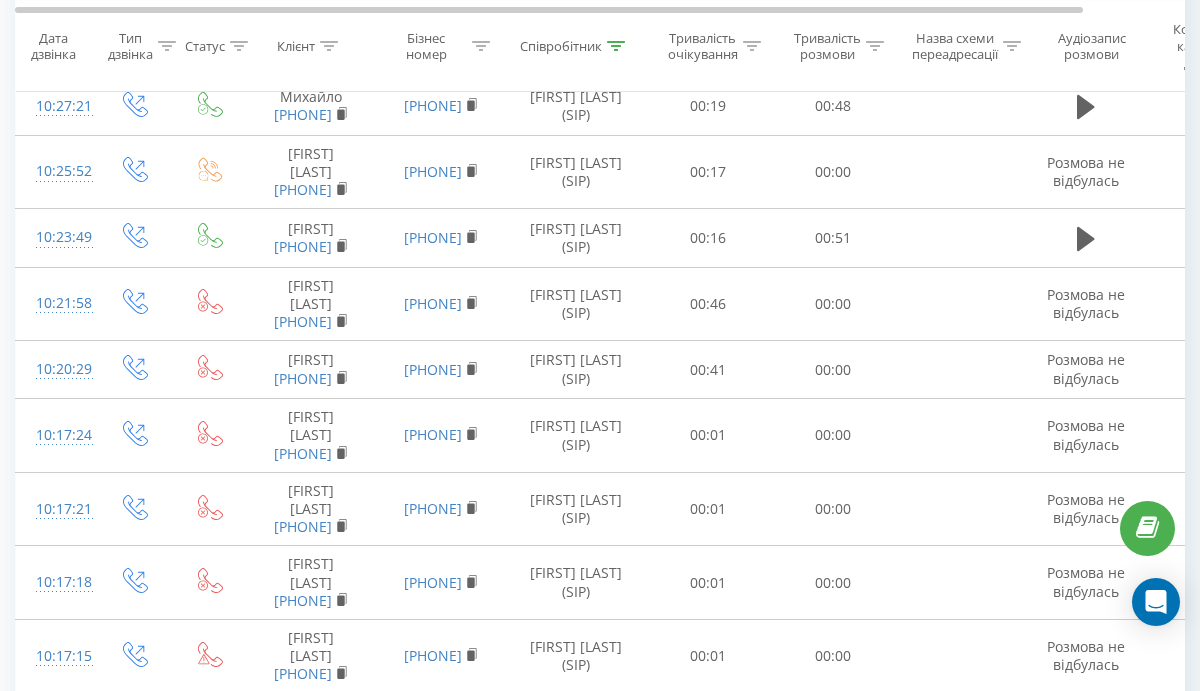 scroll, scrollTop: 822, scrollLeft: 0, axis: vertical 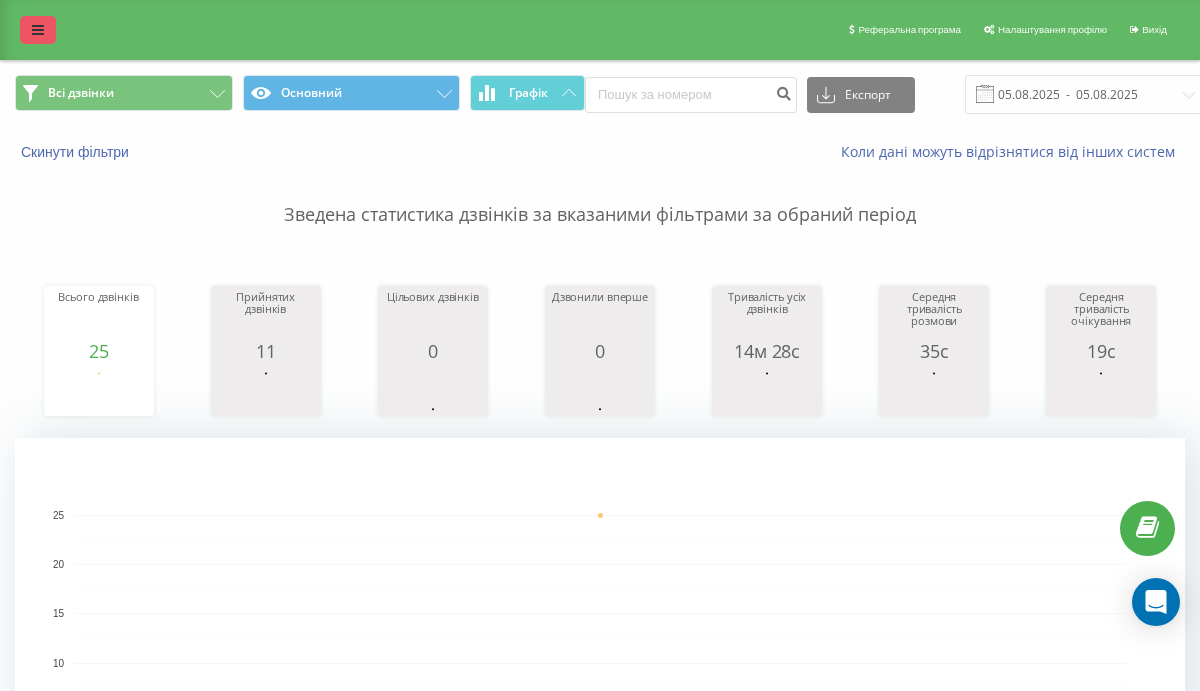 click at bounding box center [38, 30] 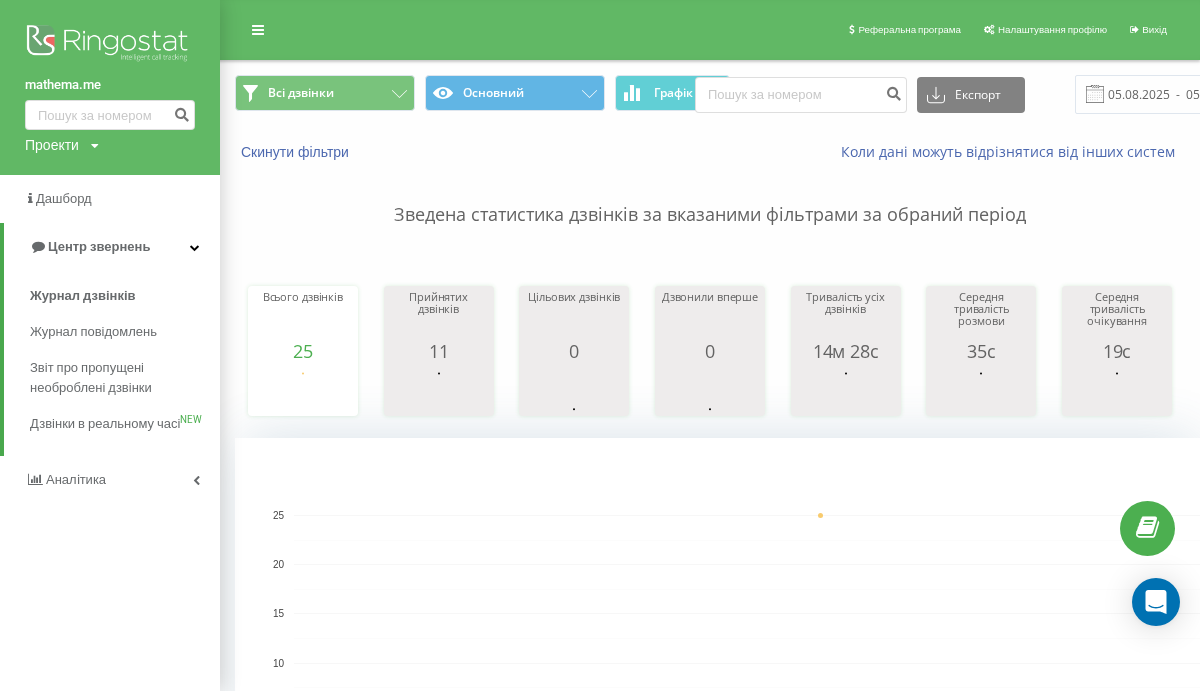 click on "Реферальна програма Налаштування профілю Вихід" at bounding box center (600, 30) 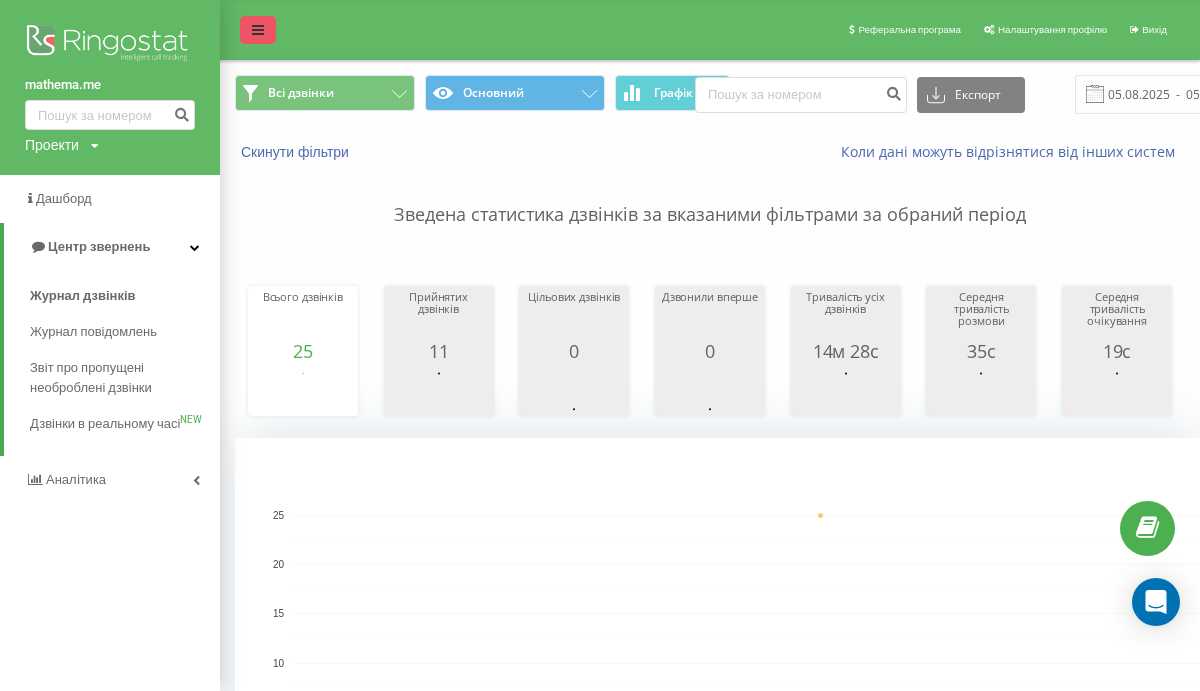 click at bounding box center (258, 30) 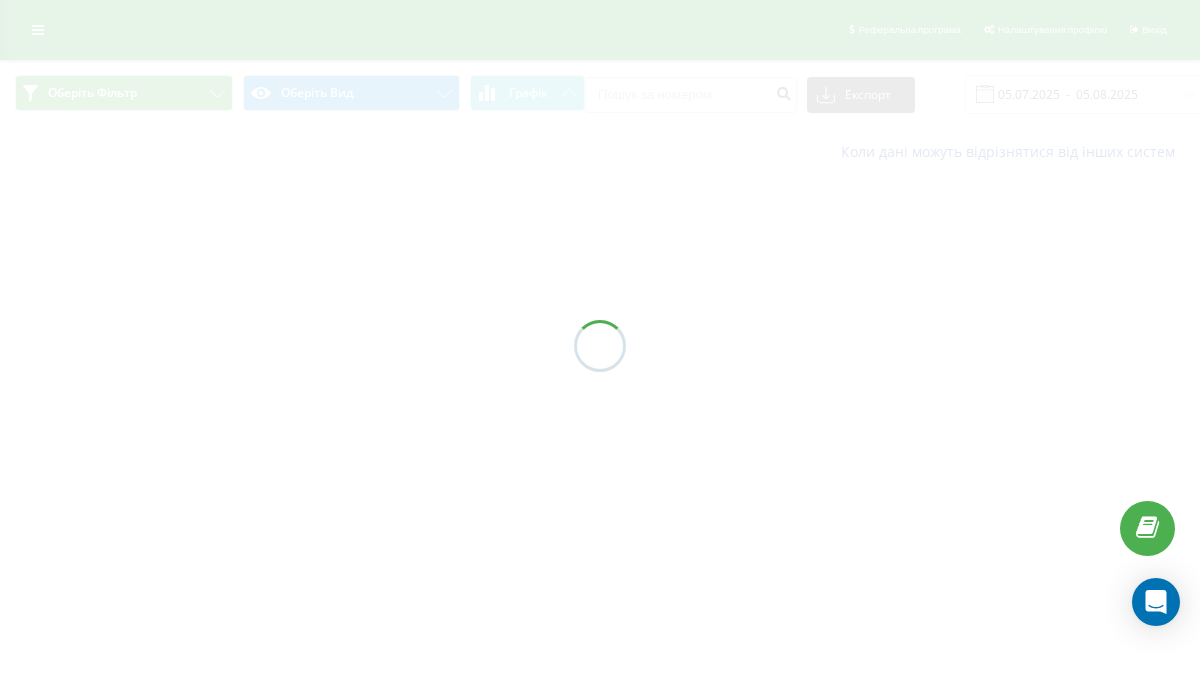 scroll, scrollTop: 0, scrollLeft: 0, axis: both 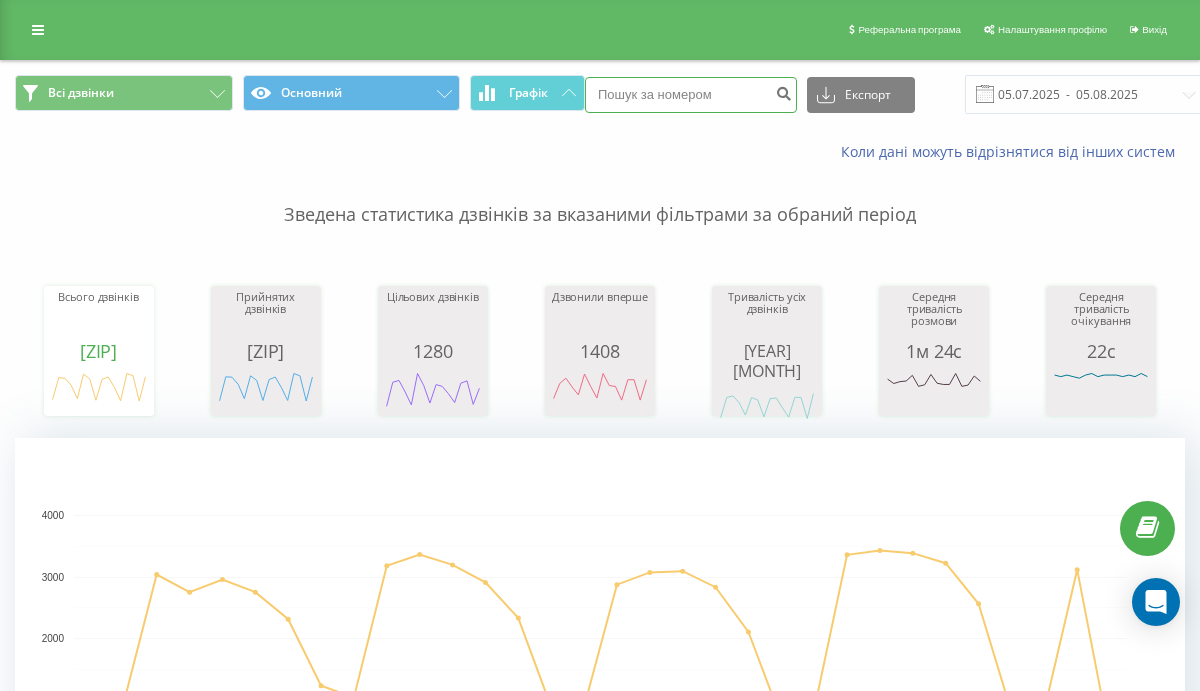 click at bounding box center (691, 95) 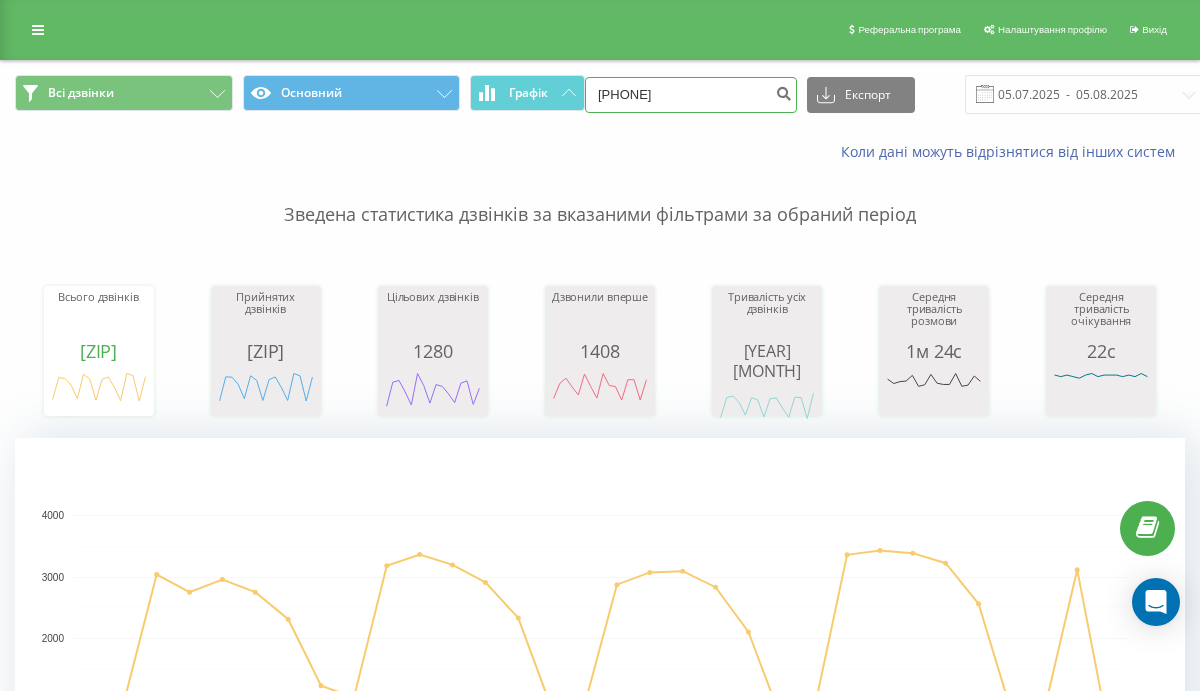 type on "380509905268" 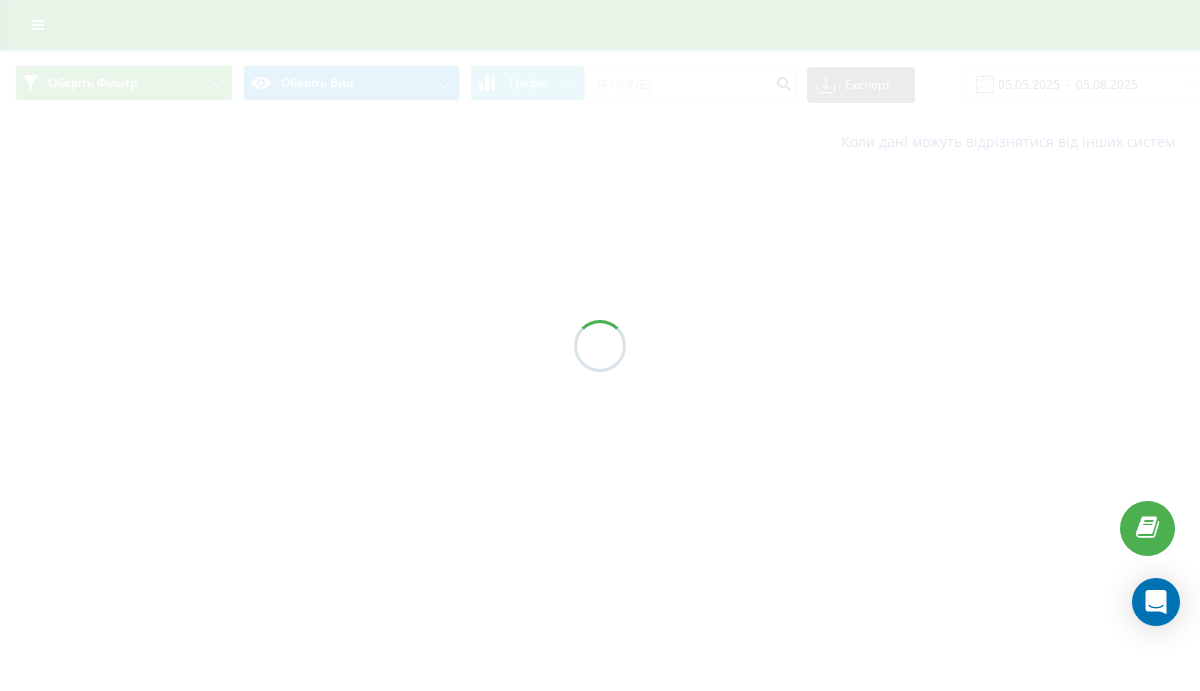 scroll, scrollTop: 0, scrollLeft: 0, axis: both 